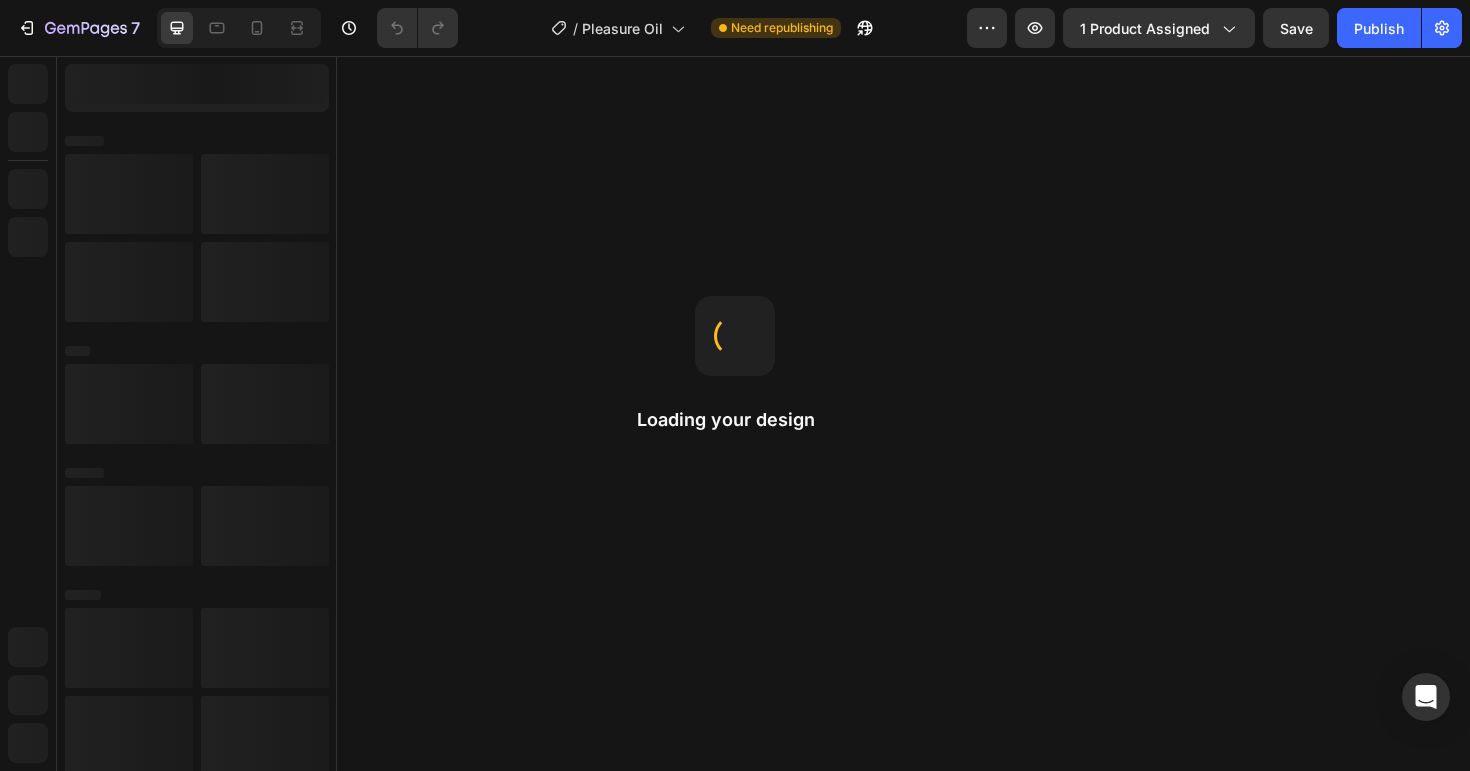 scroll, scrollTop: 0, scrollLeft: 0, axis: both 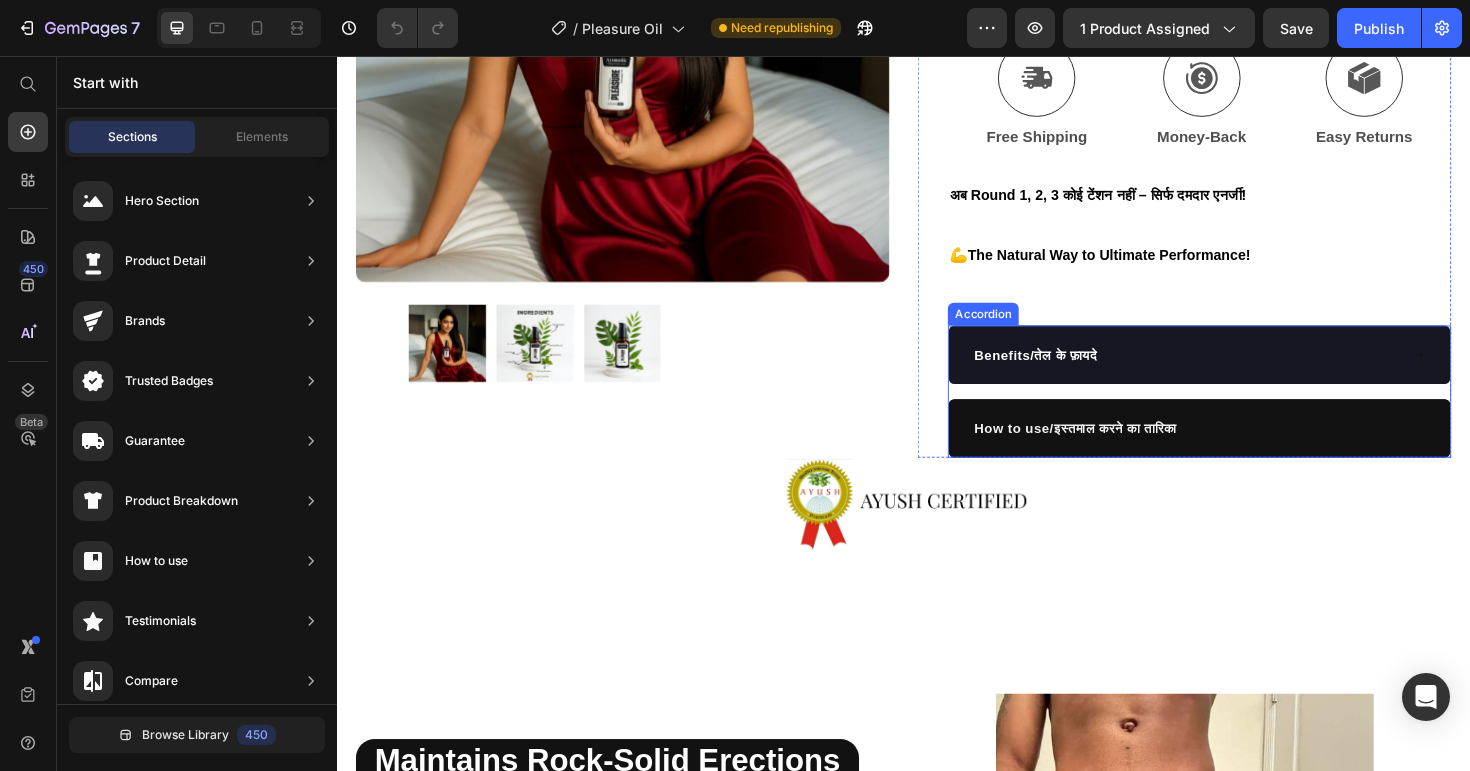 click on "Benefits/तेल के फ़ायदे" at bounding box center (1235, 372) 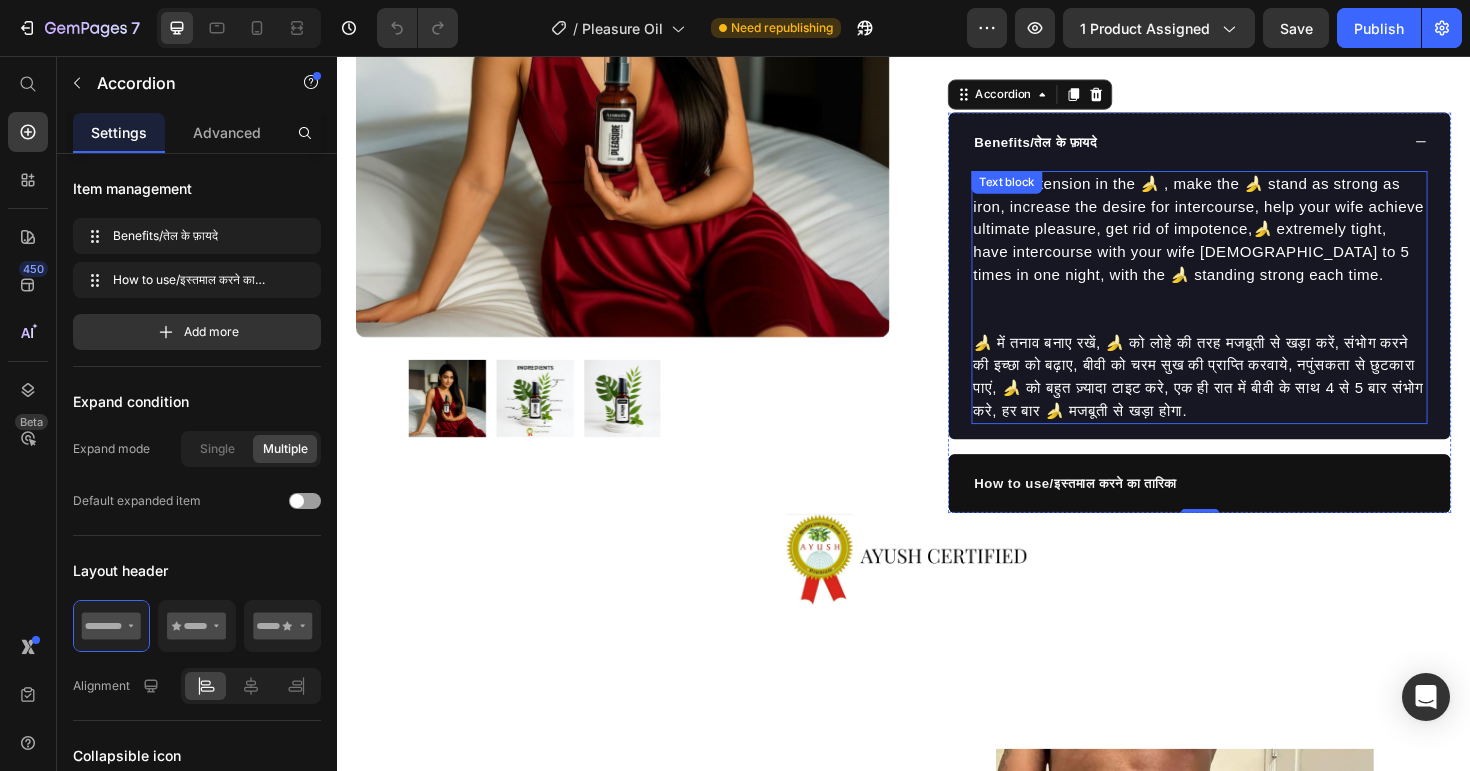 scroll, scrollTop: 895, scrollLeft: 0, axis: vertical 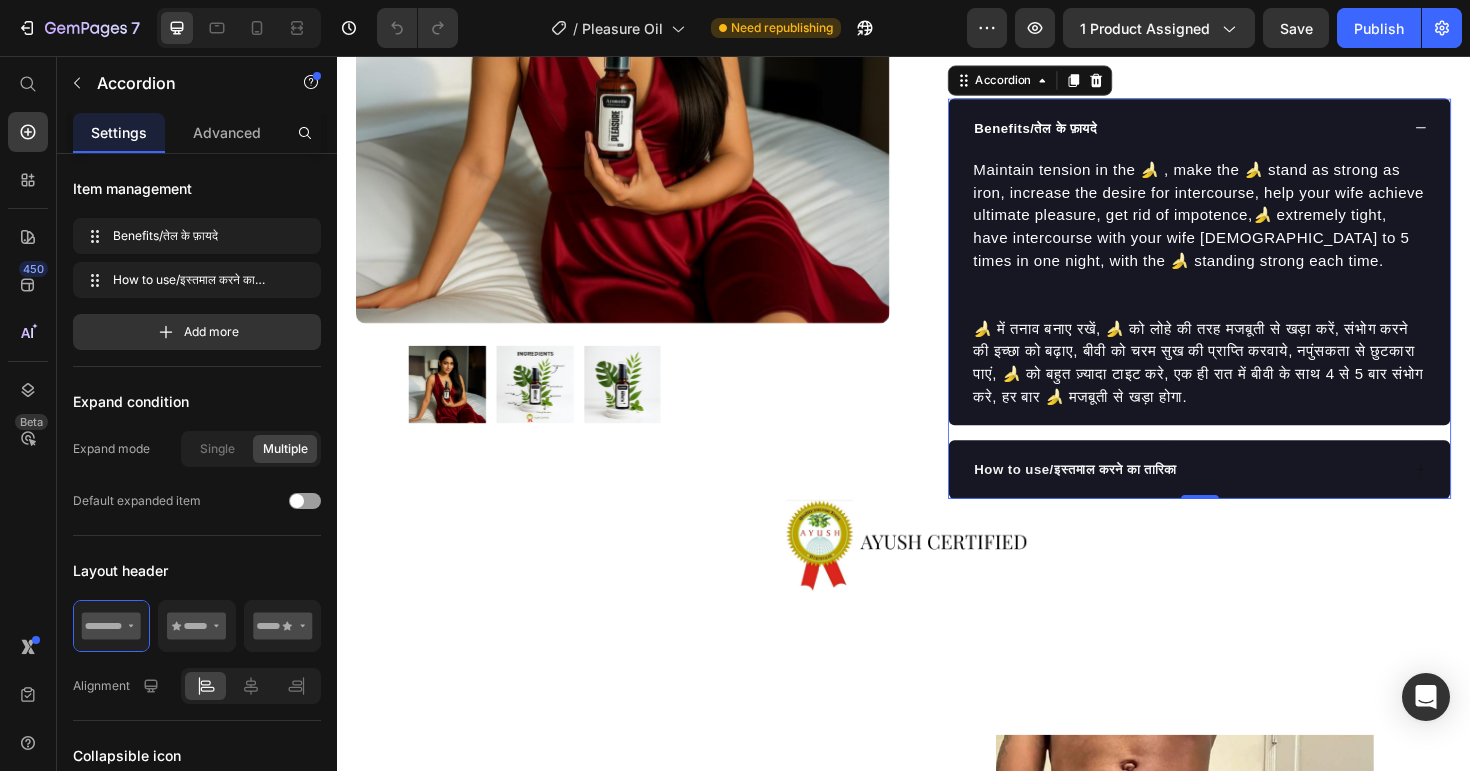 click on "How to use/इस्तमाल करने का तारिका" at bounding box center [1119, 494] 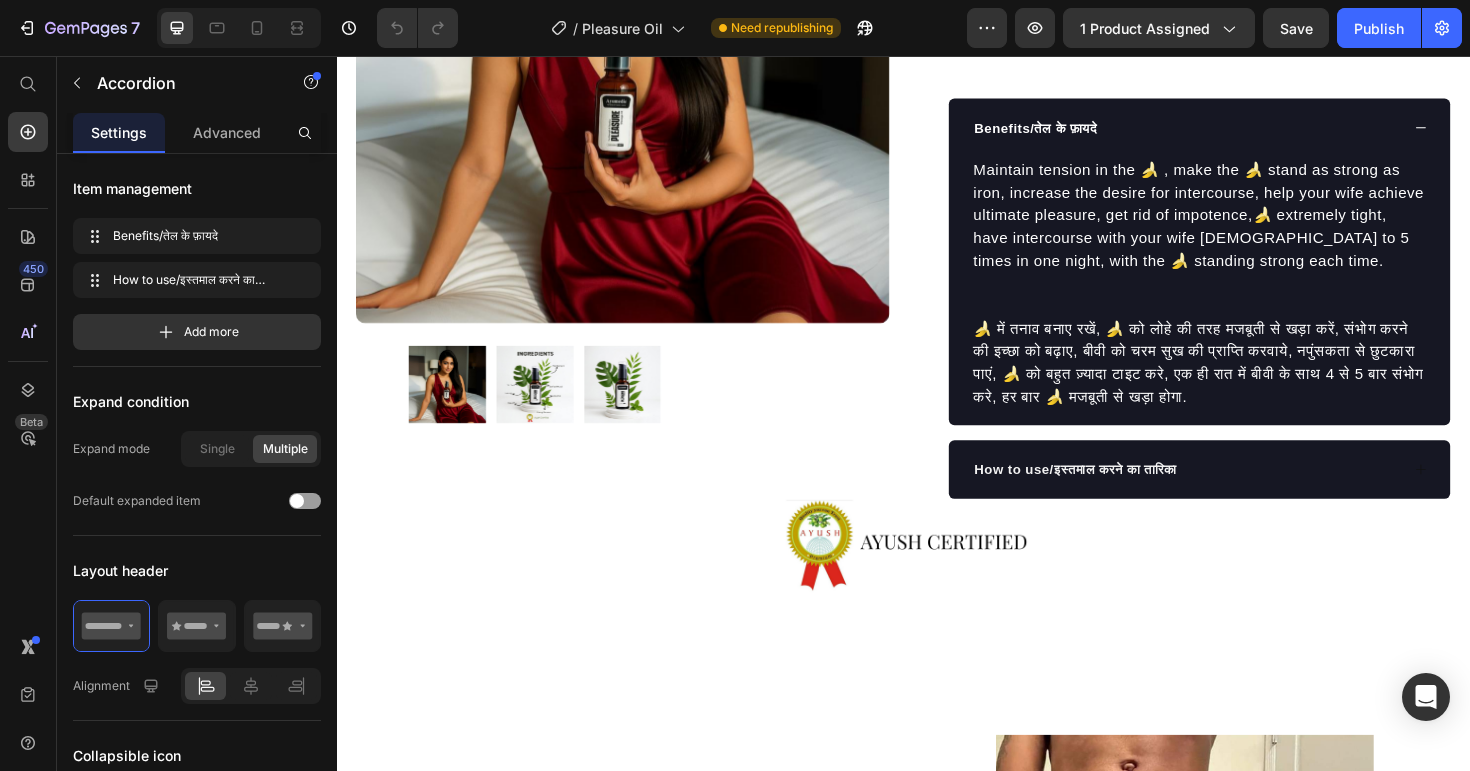 click on "How to use/इस्तमाल करने का तारिका" at bounding box center (1235, 494) 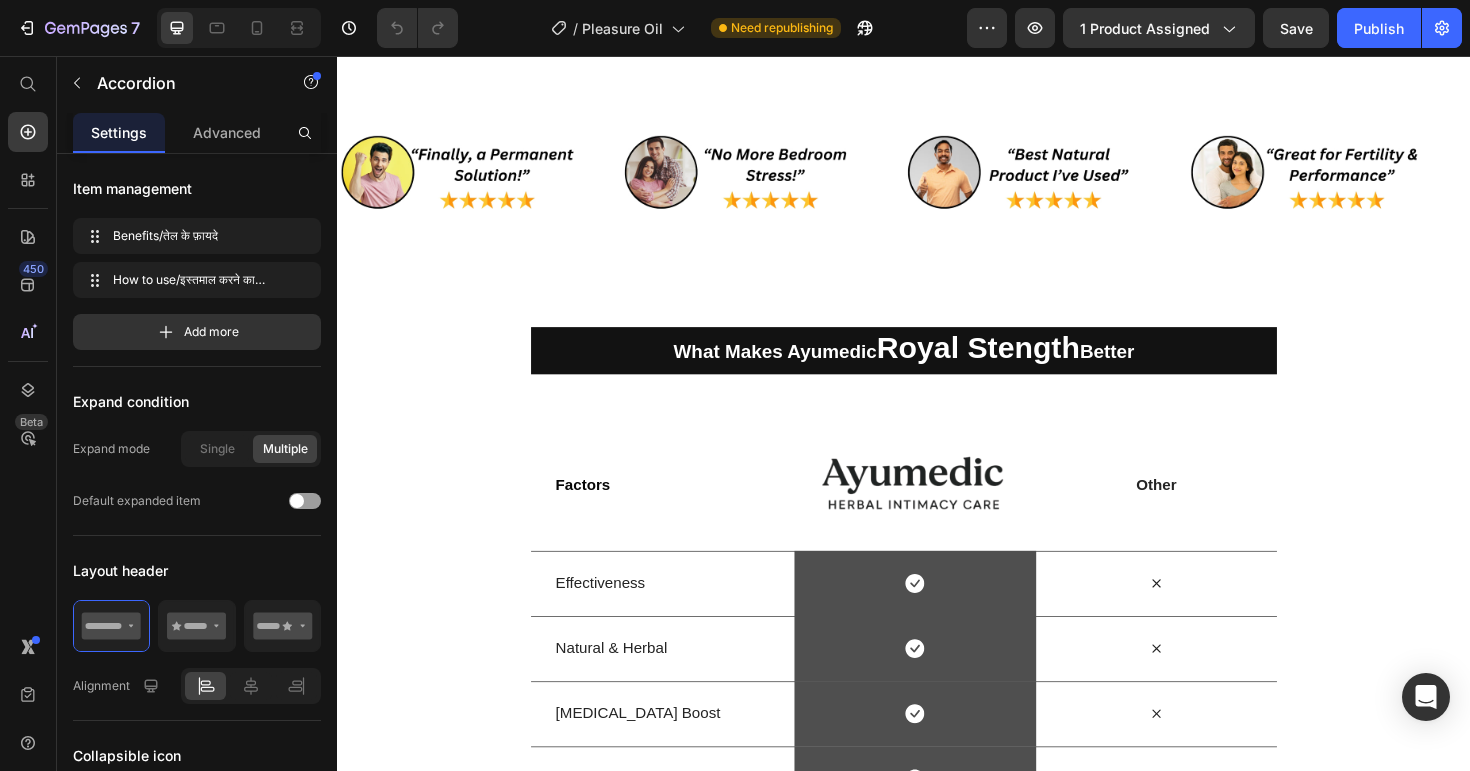 scroll, scrollTop: 2975, scrollLeft: 0, axis: vertical 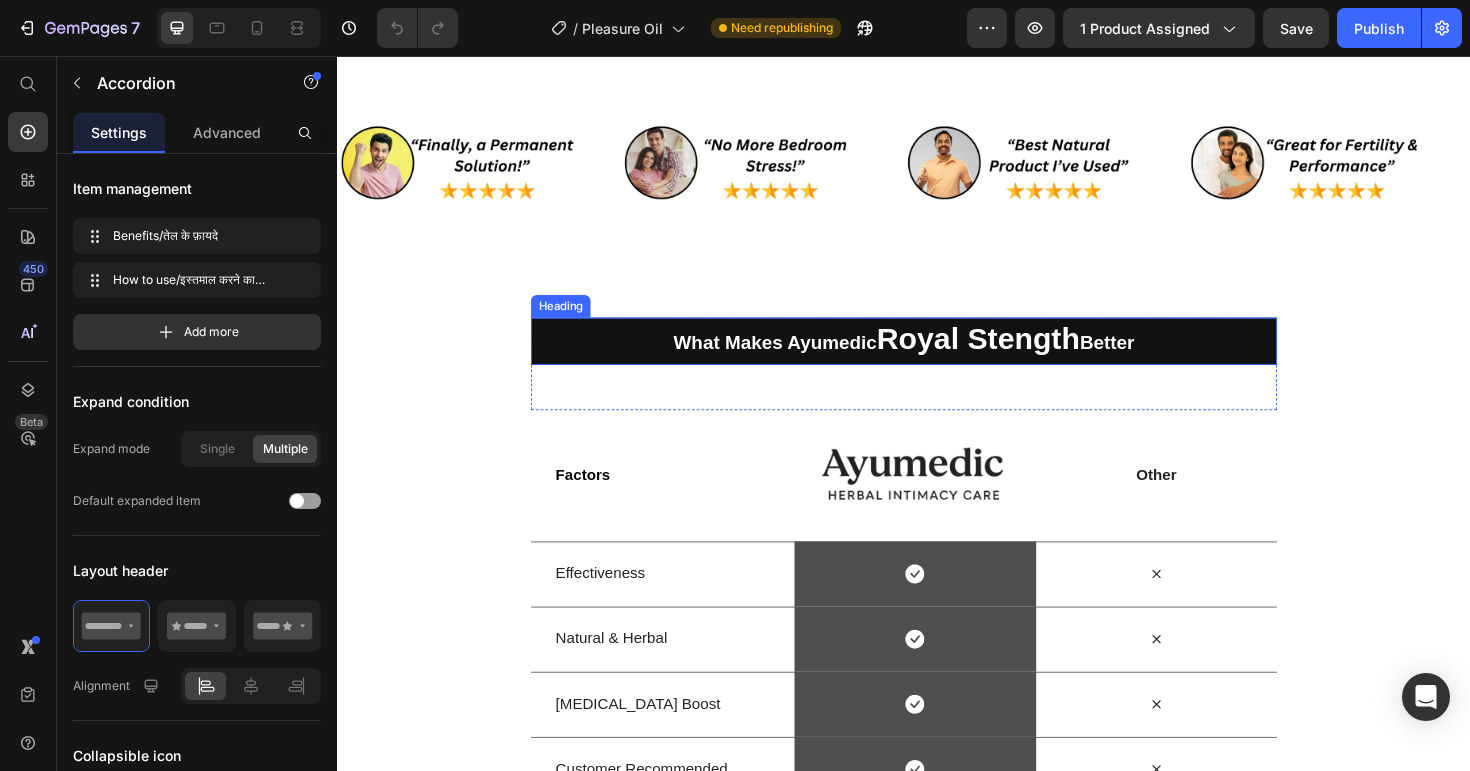 click on "Royal Stength" at bounding box center (1015, 355) 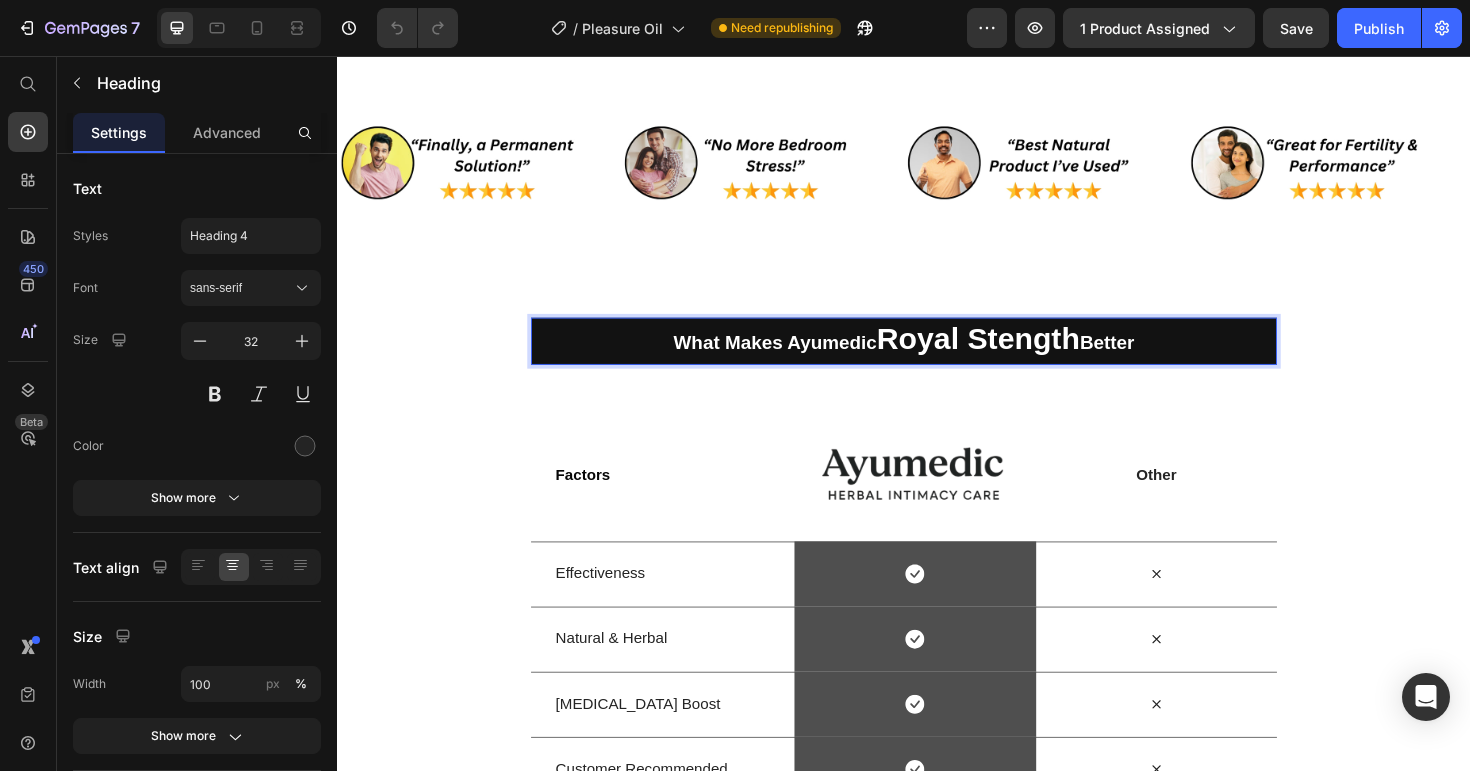click on "Royal Stength" at bounding box center [1015, 355] 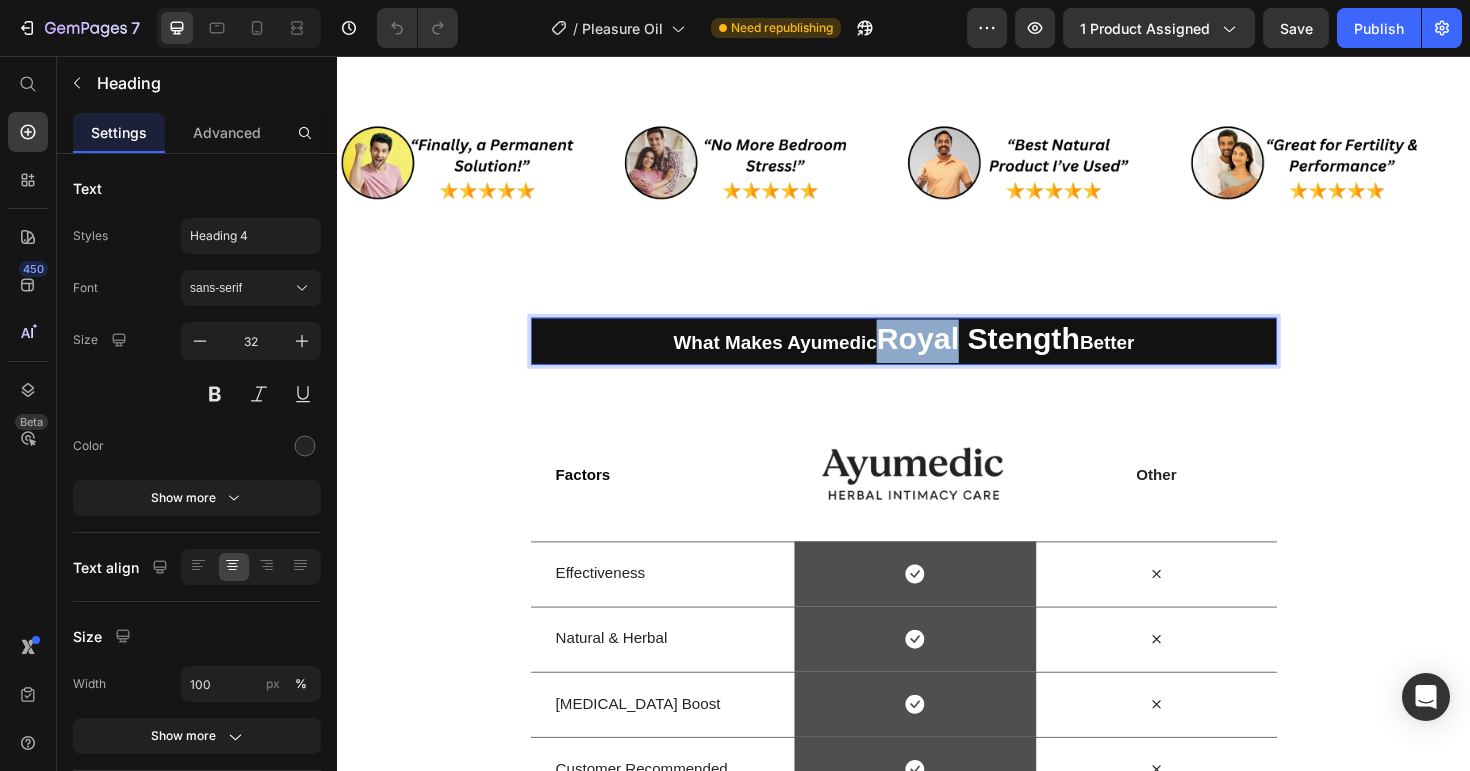 click on "Royal Stength" at bounding box center (1015, 355) 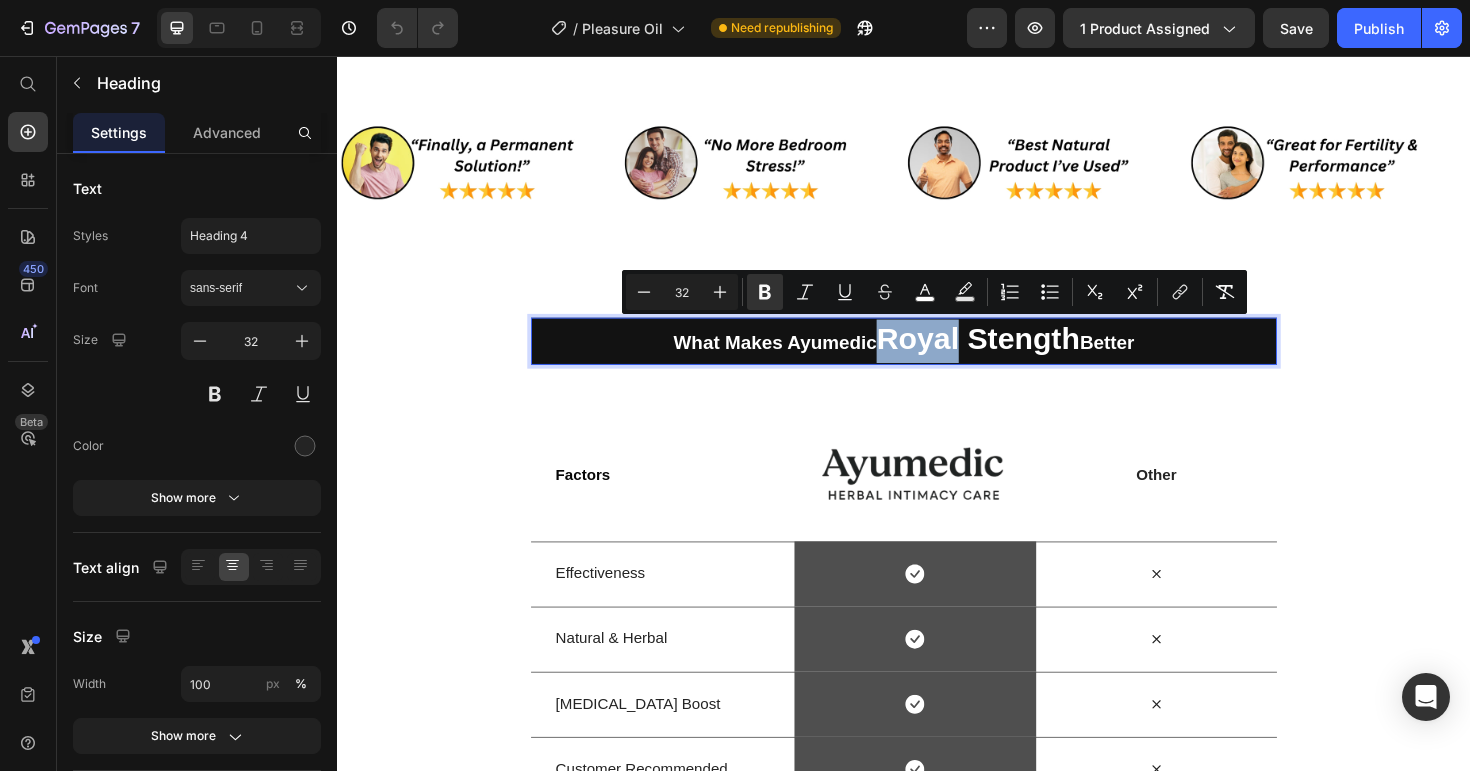 click on "Royal Stength" at bounding box center (1015, 355) 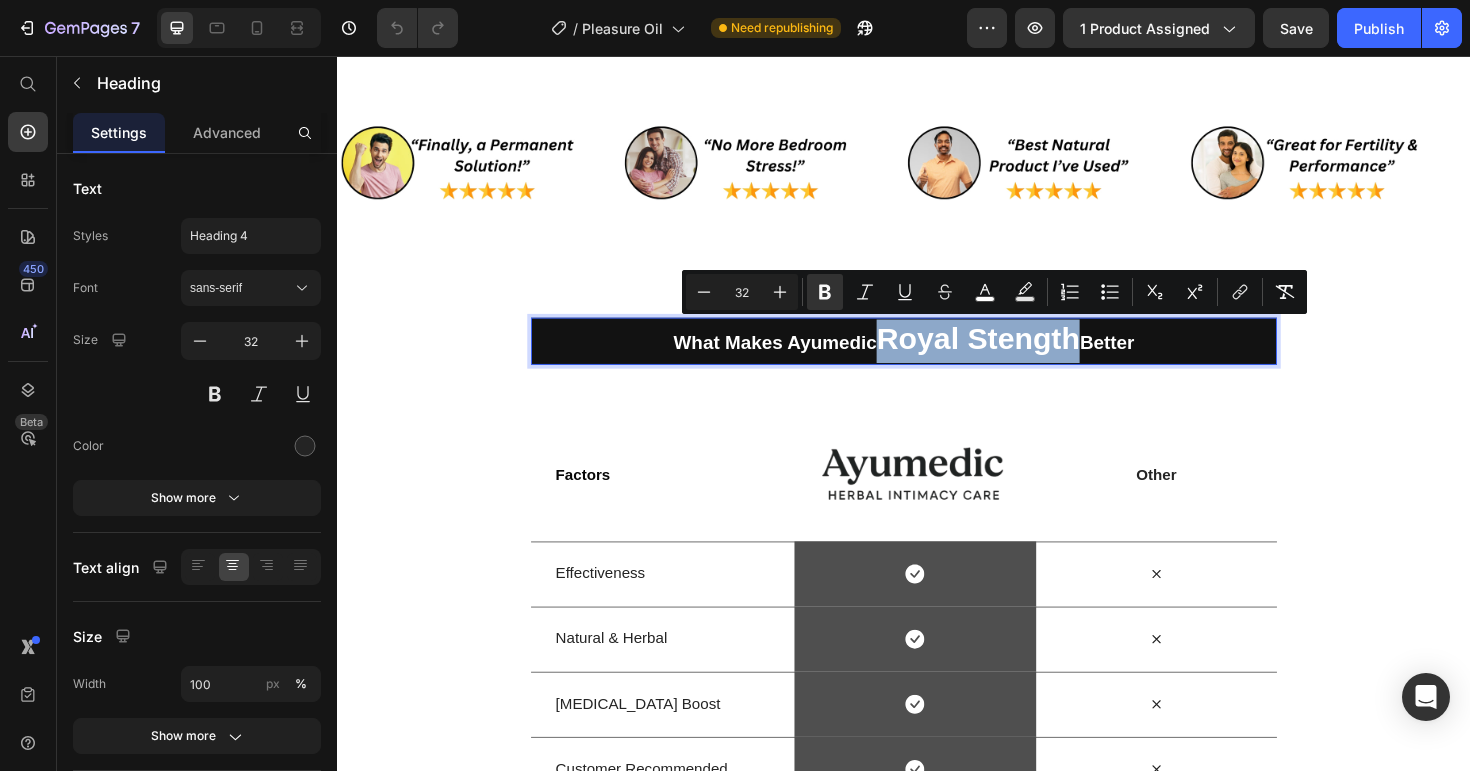 drag, startPoint x: 908, startPoint y: 356, endPoint x: 1114, endPoint y: 368, distance: 206.34921 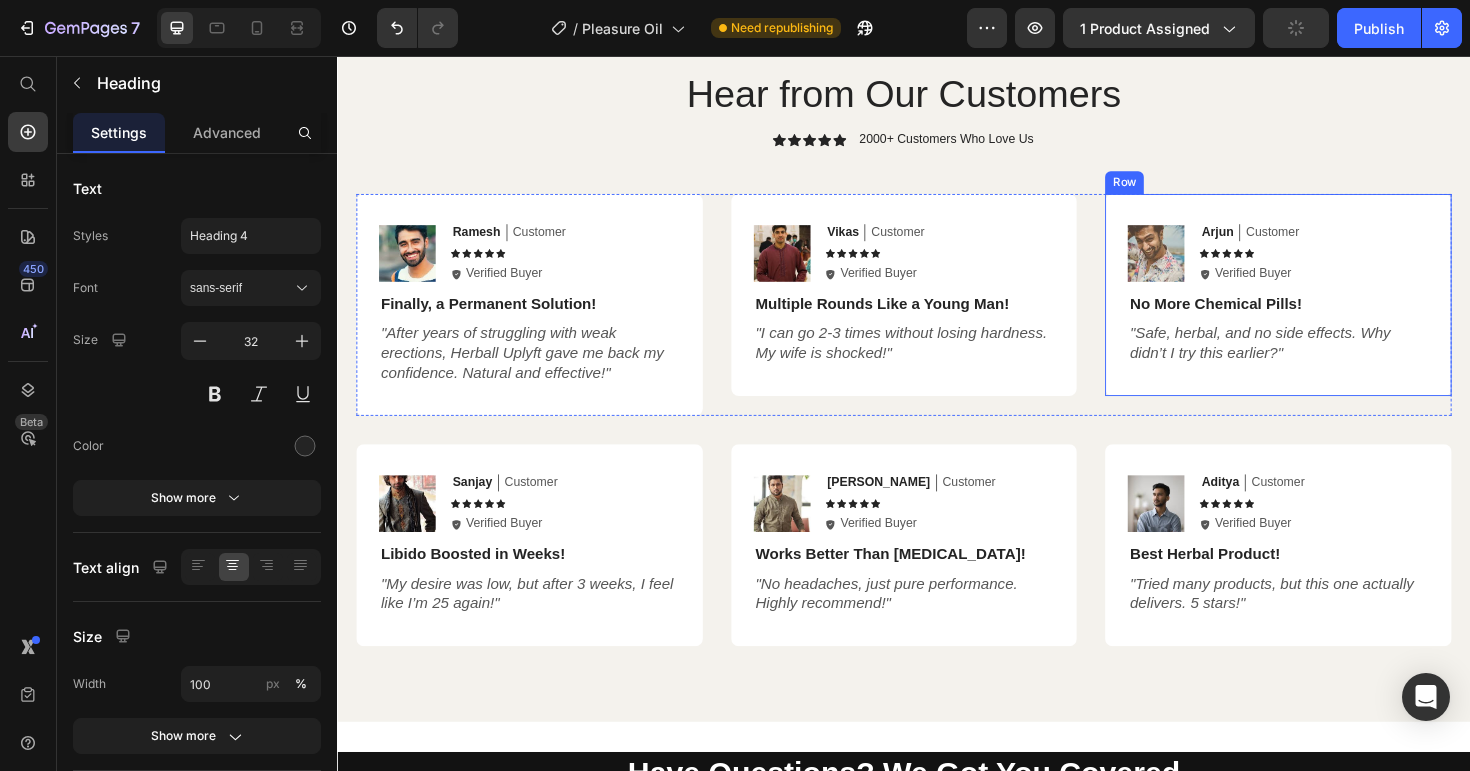 scroll, scrollTop: 4004, scrollLeft: 0, axis: vertical 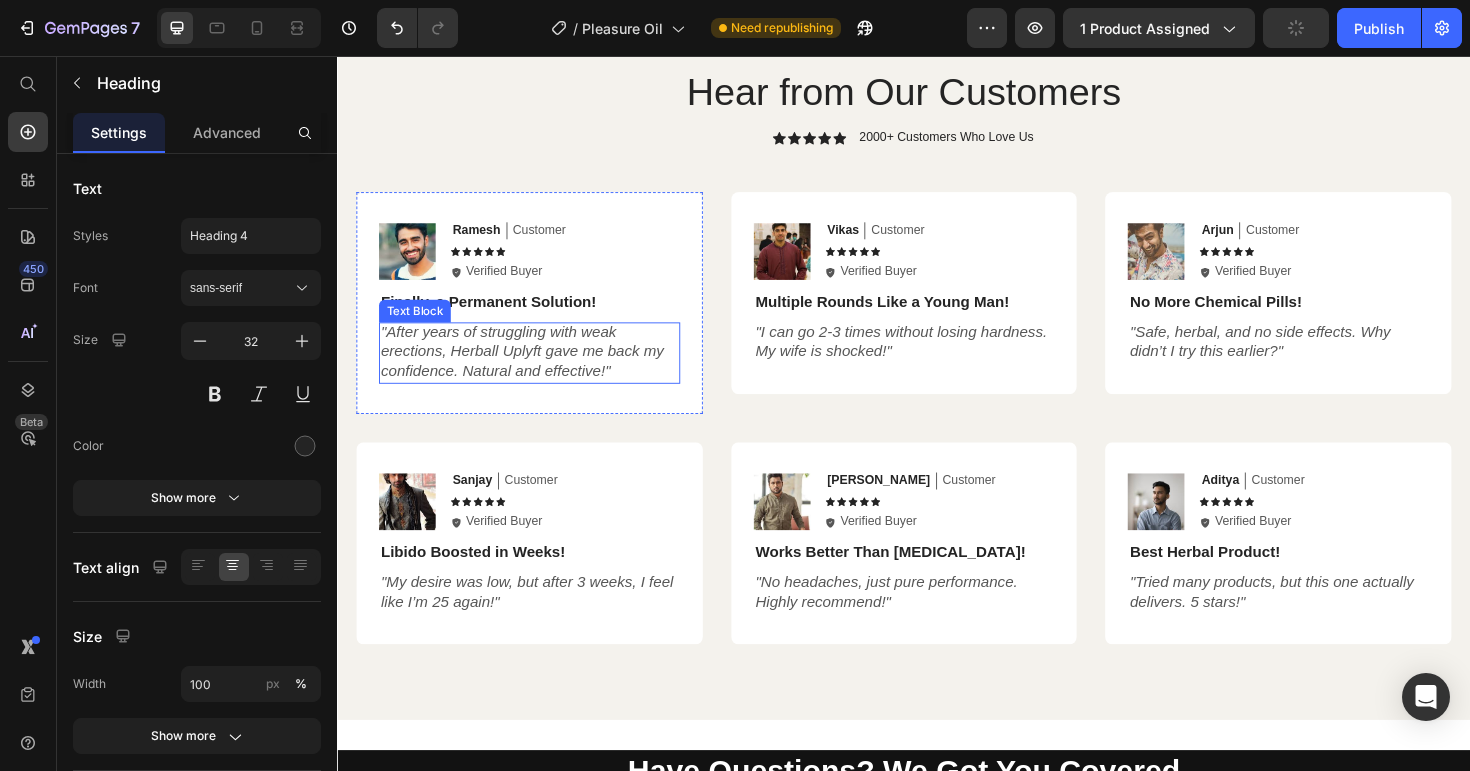 click on ""After years of struggling with weak erections, Herball Uplyft gave me back my confidence. Natural and effective!"" at bounding box center (533, 368) 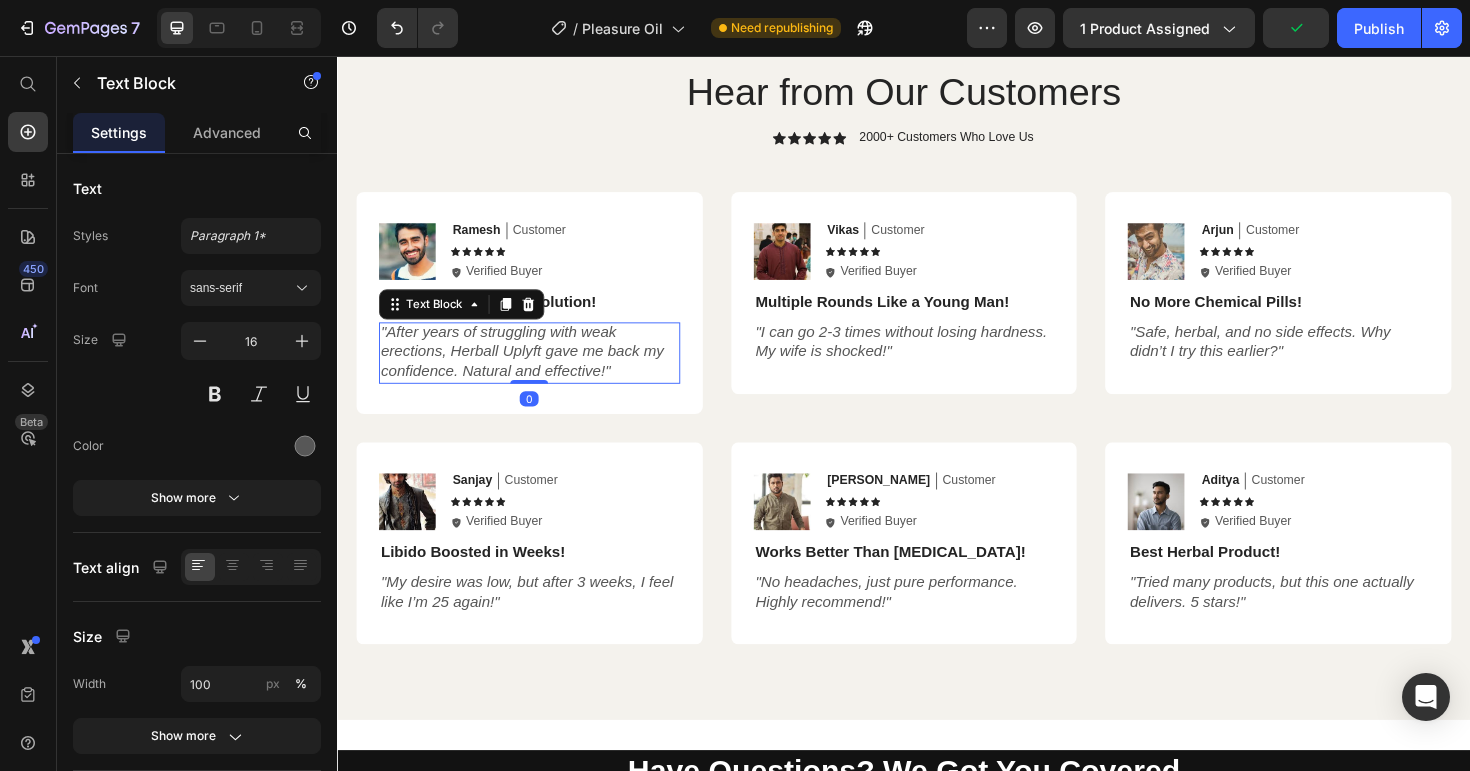 click on ""After years of struggling with weak erections, Herball Uplyft gave me back my confidence. Natural and effective!"" at bounding box center [533, 368] 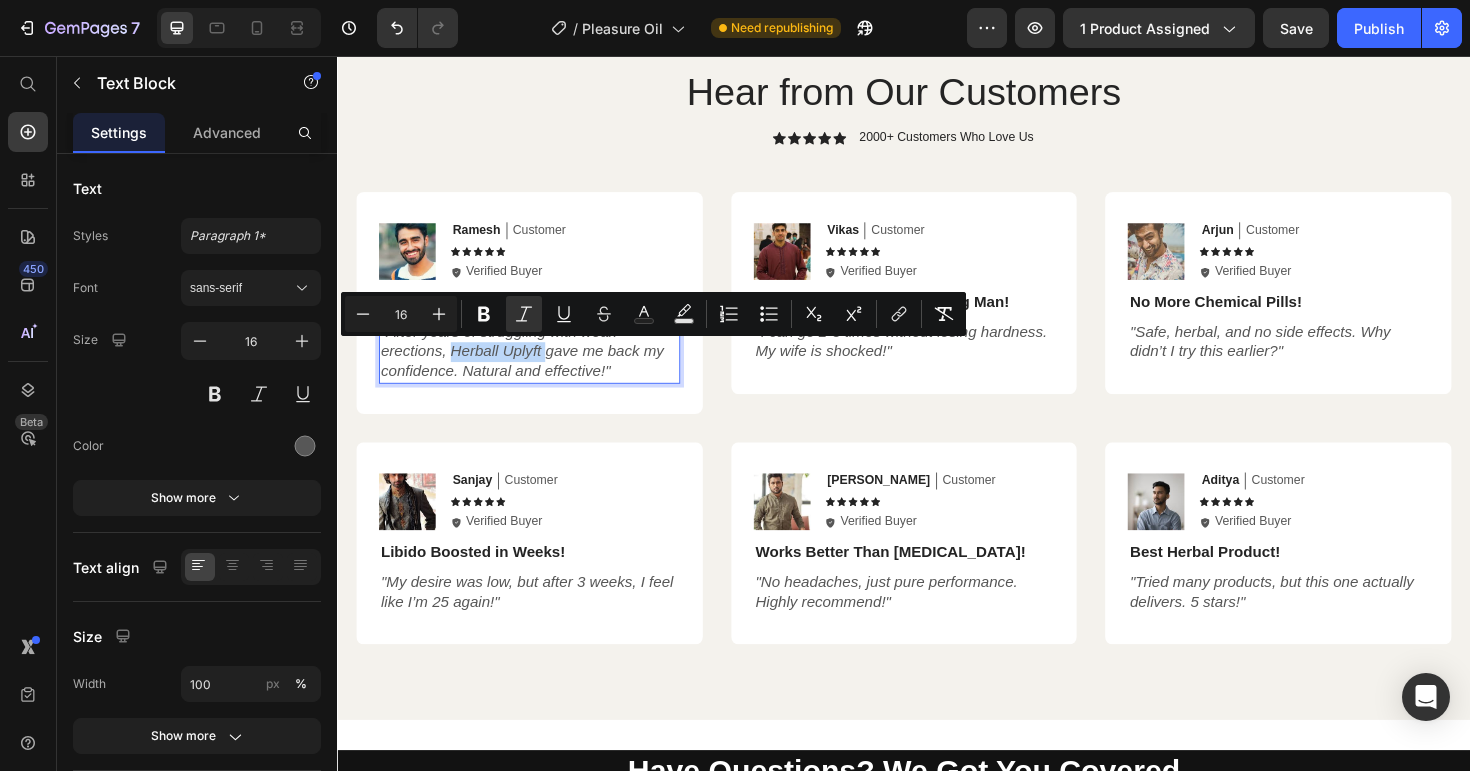 drag, startPoint x: 460, startPoint y: 364, endPoint x: 557, endPoint y: 370, distance: 97.18539 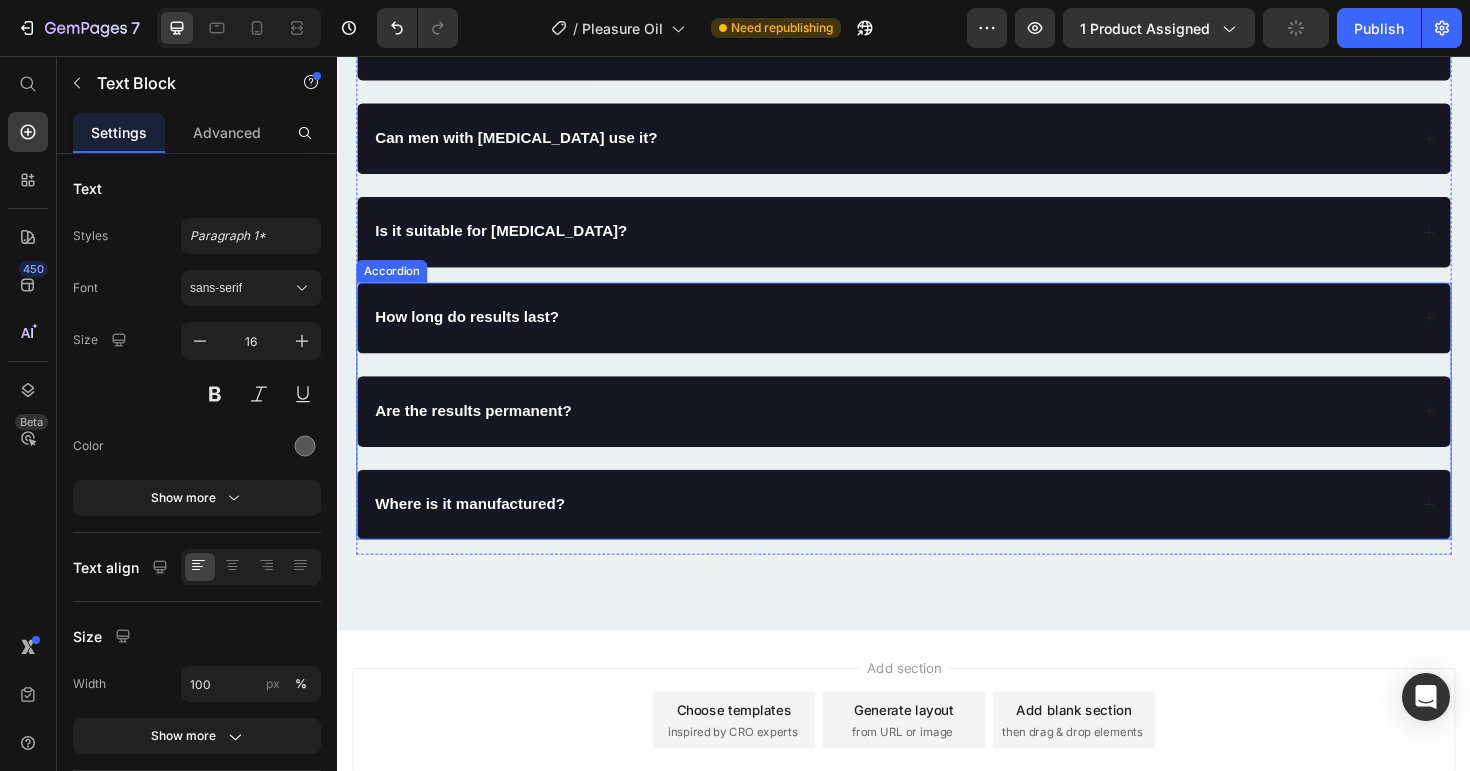 scroll, scrollTop: 5423, scrollLeft: 0, axis: vertical 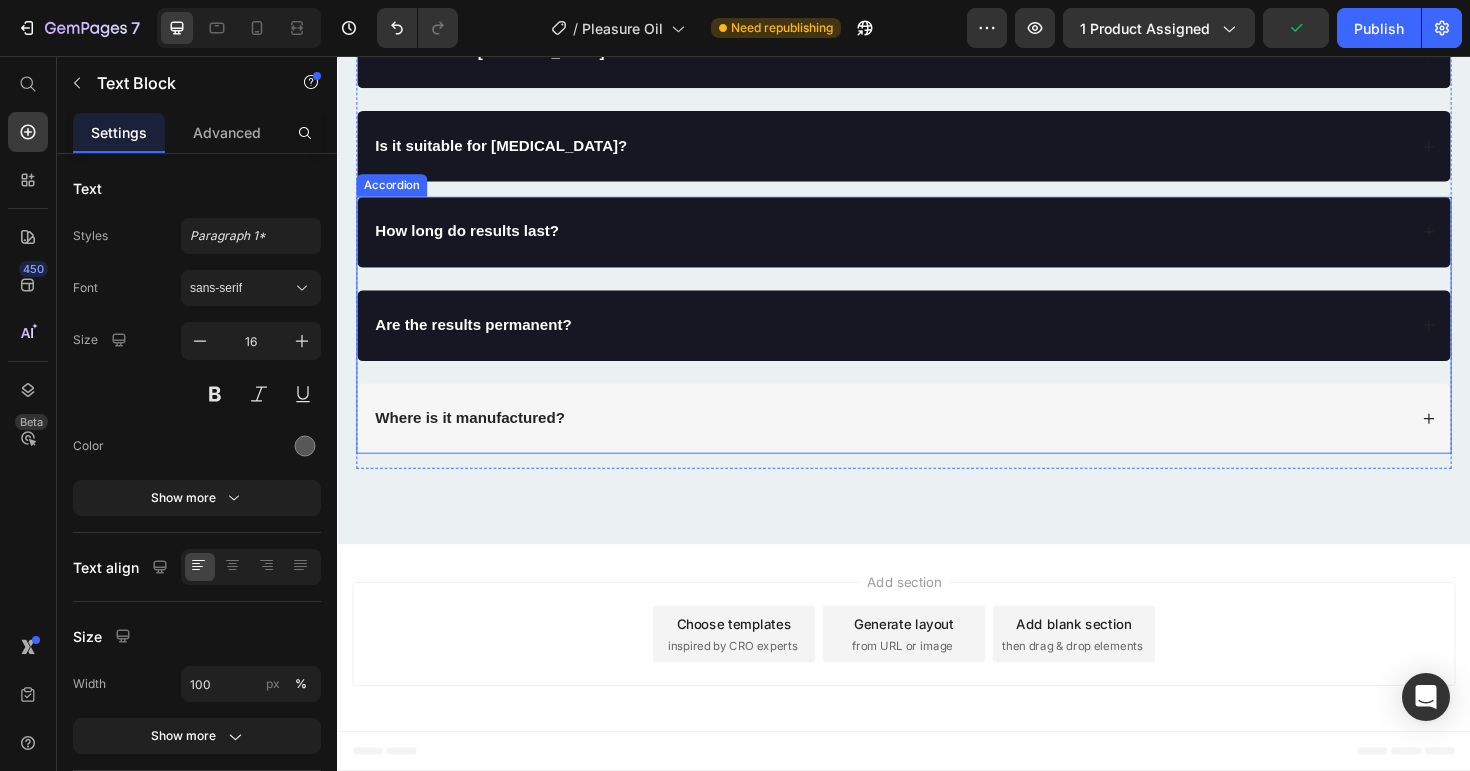 click on "Where is it manufactured?" at bounding box center [922, 440] 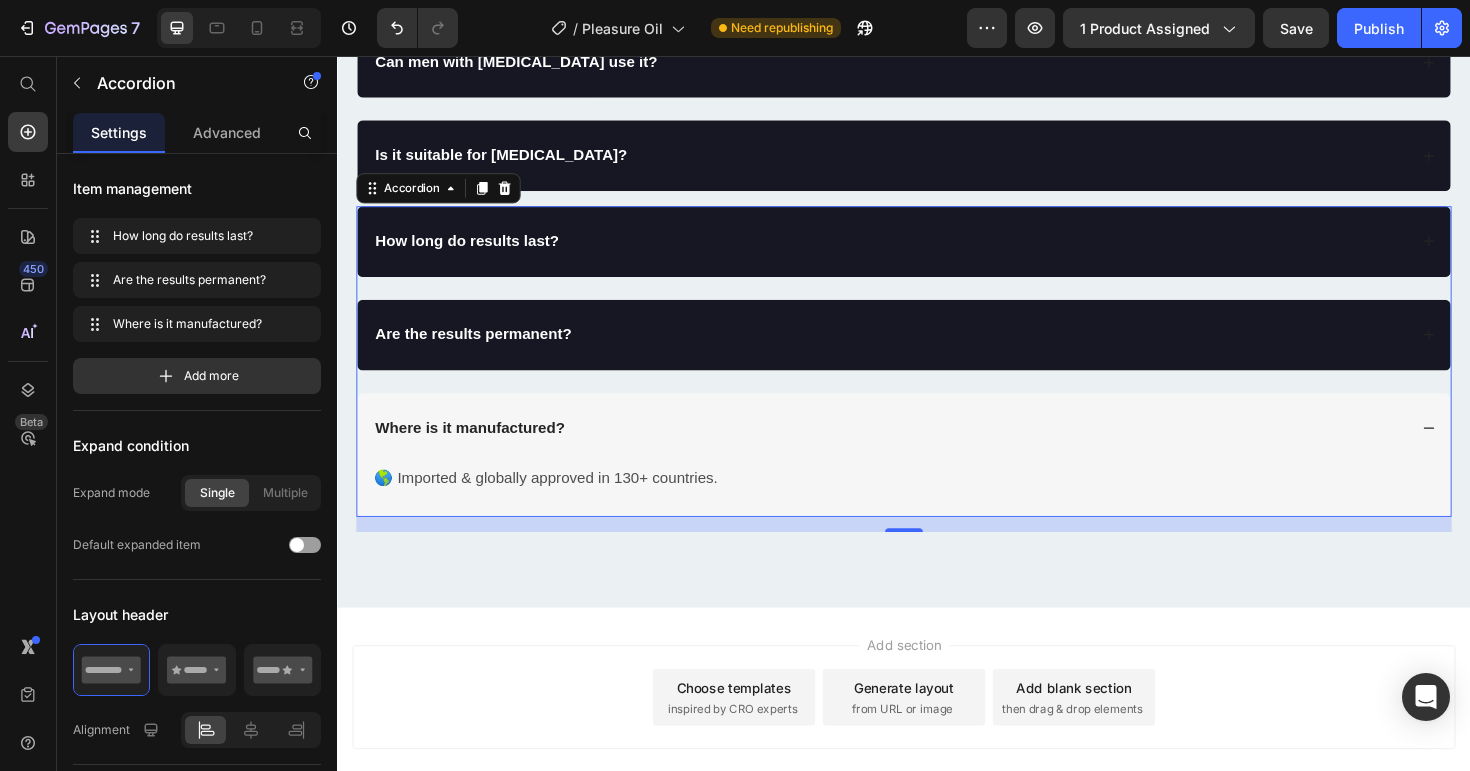 scroll, scrollTop: 5479, scrollLeft: 0, axis: vertical 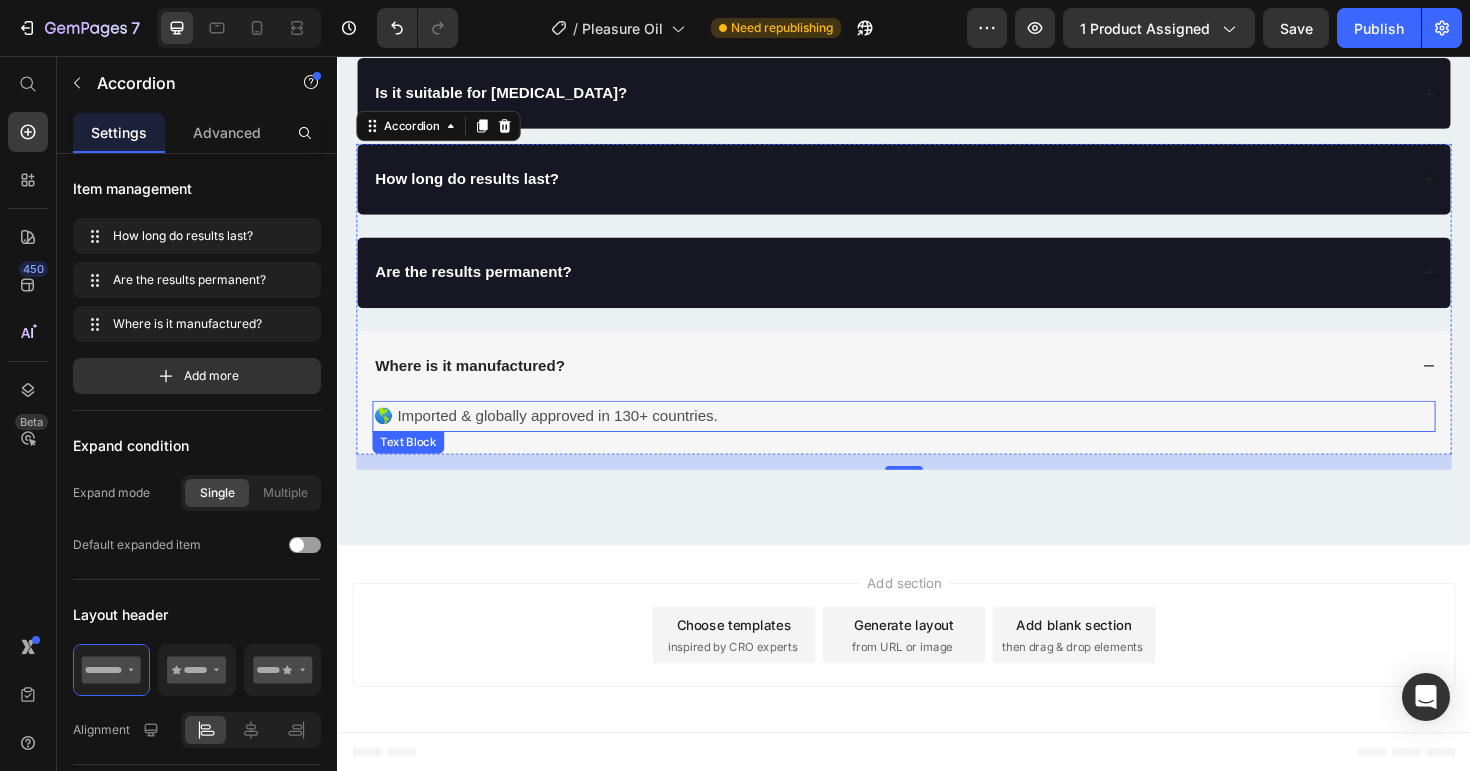 click on "🌎 Imported & globally approved in 130+ countries." at bounding box center (937, 437) 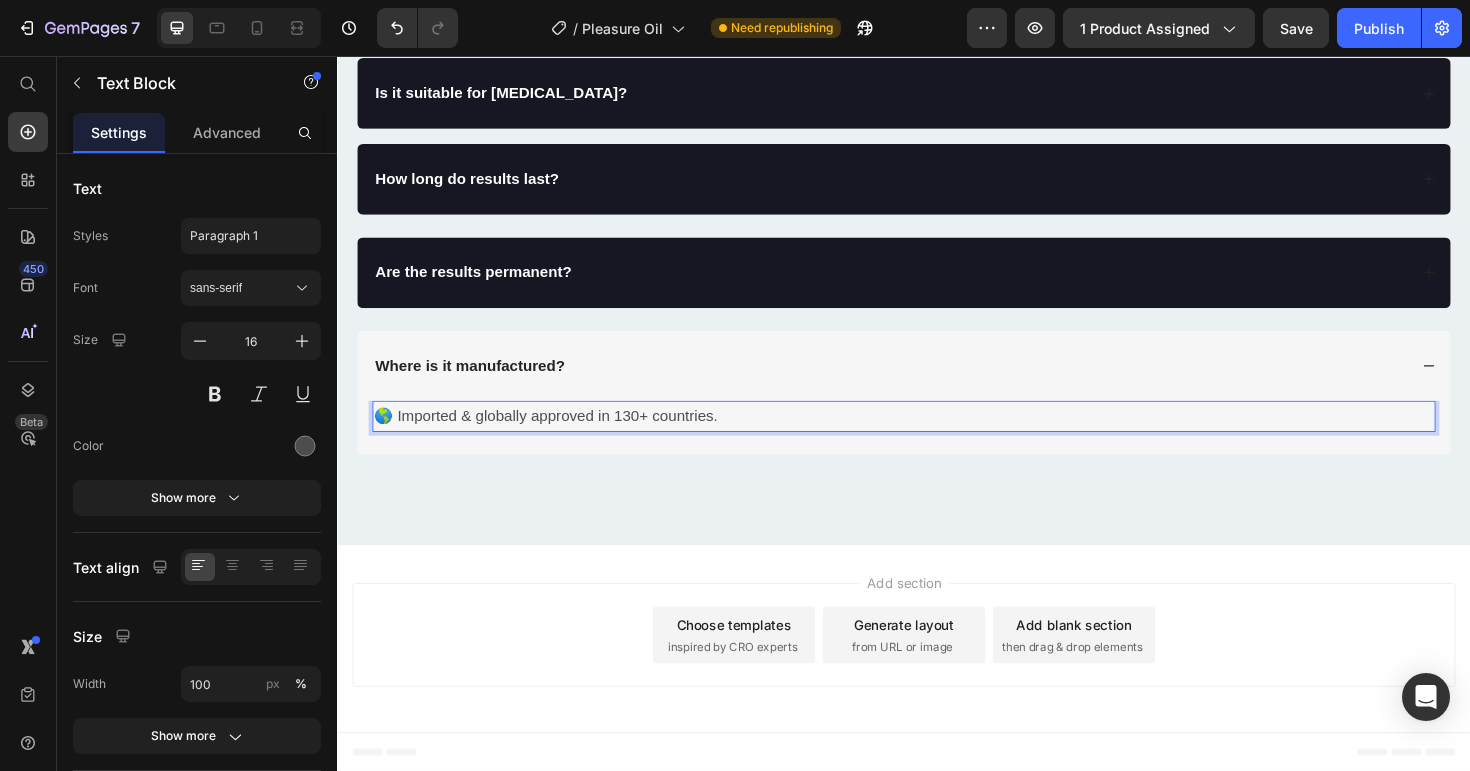 click on "🌎 Imported & globally approved in 130+ countries." at bounding box center [937, 437] 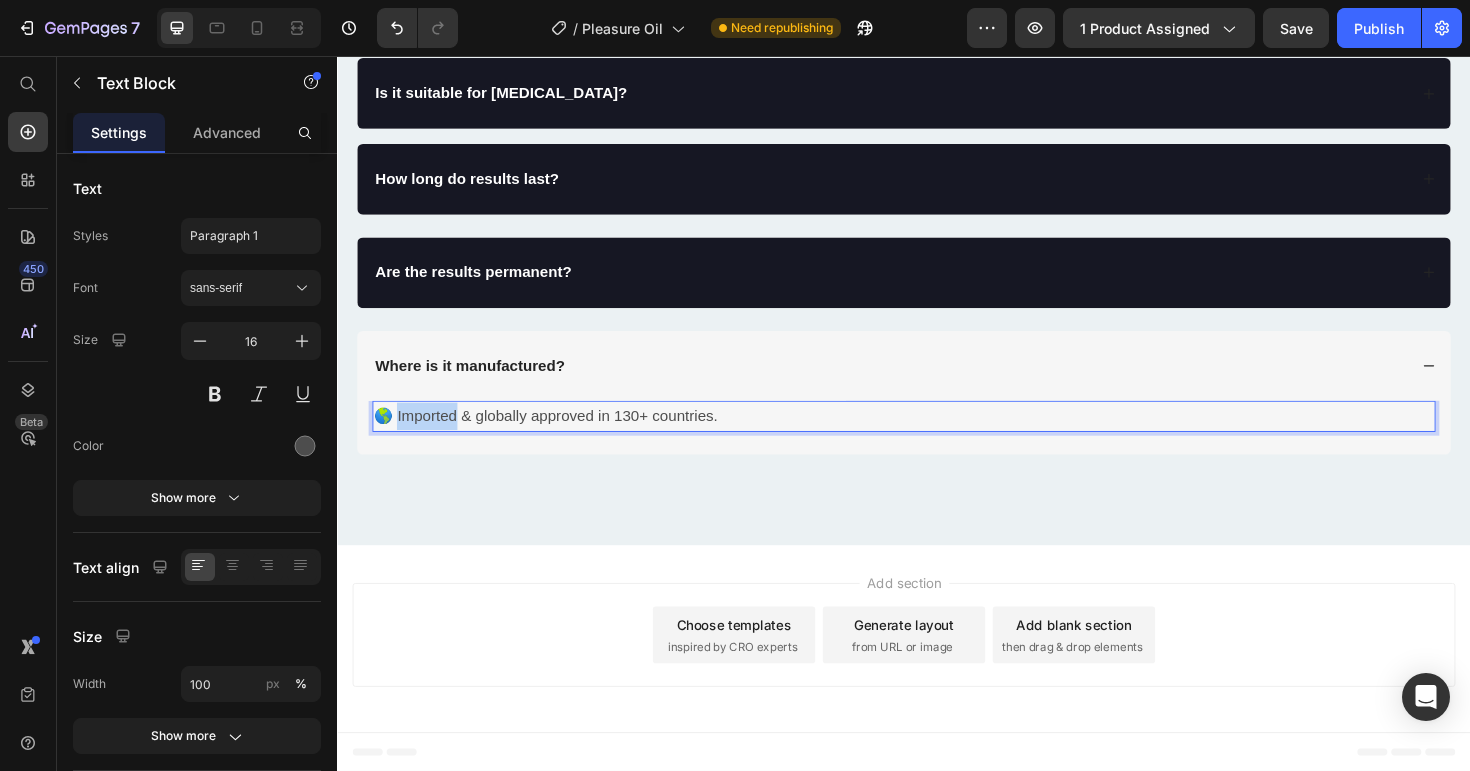 click on "🌎 Imported & globally approved in 130+ countries." at bounding box center [937, 437] 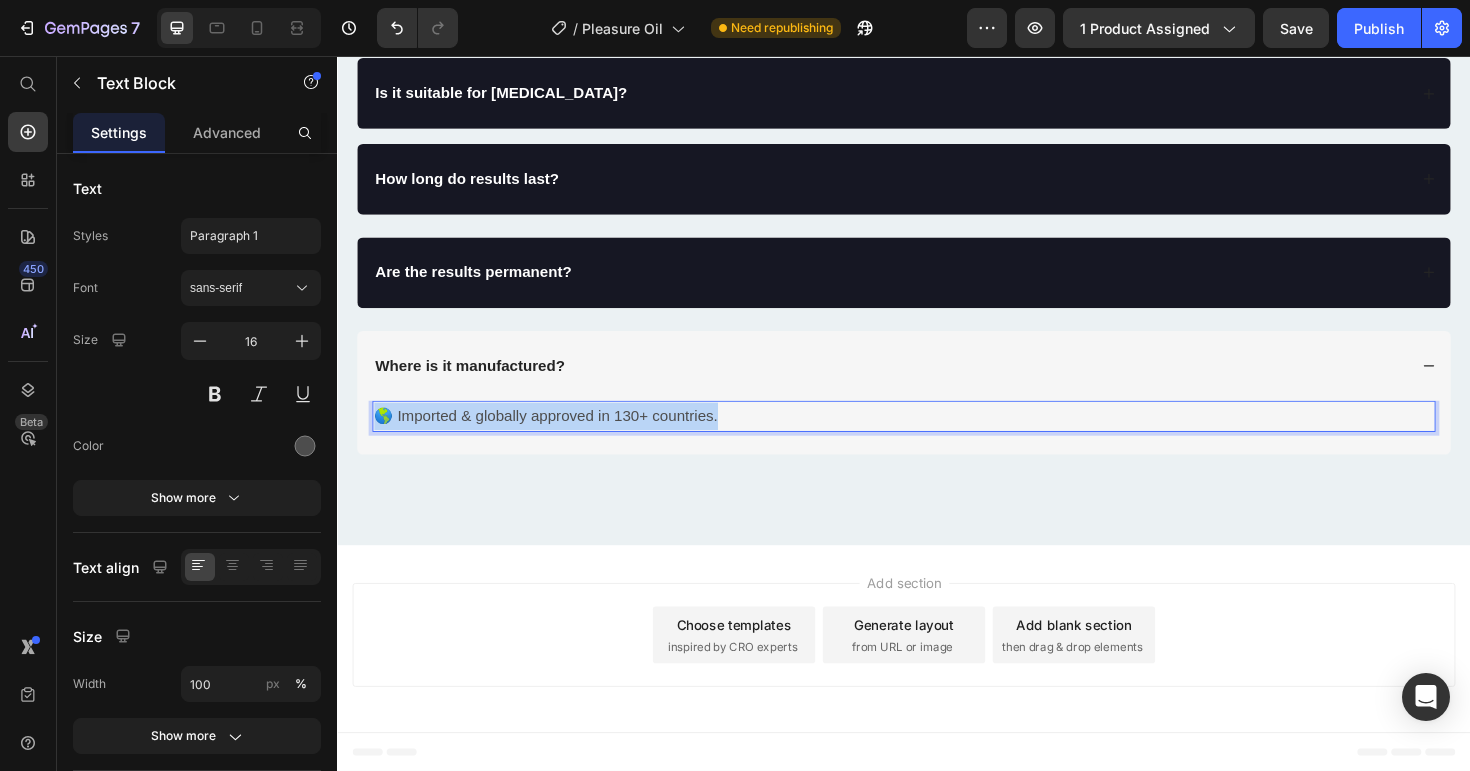 click on "🌎 Imported & globally approved in 130+ countries." at bounding box center (937, 437) 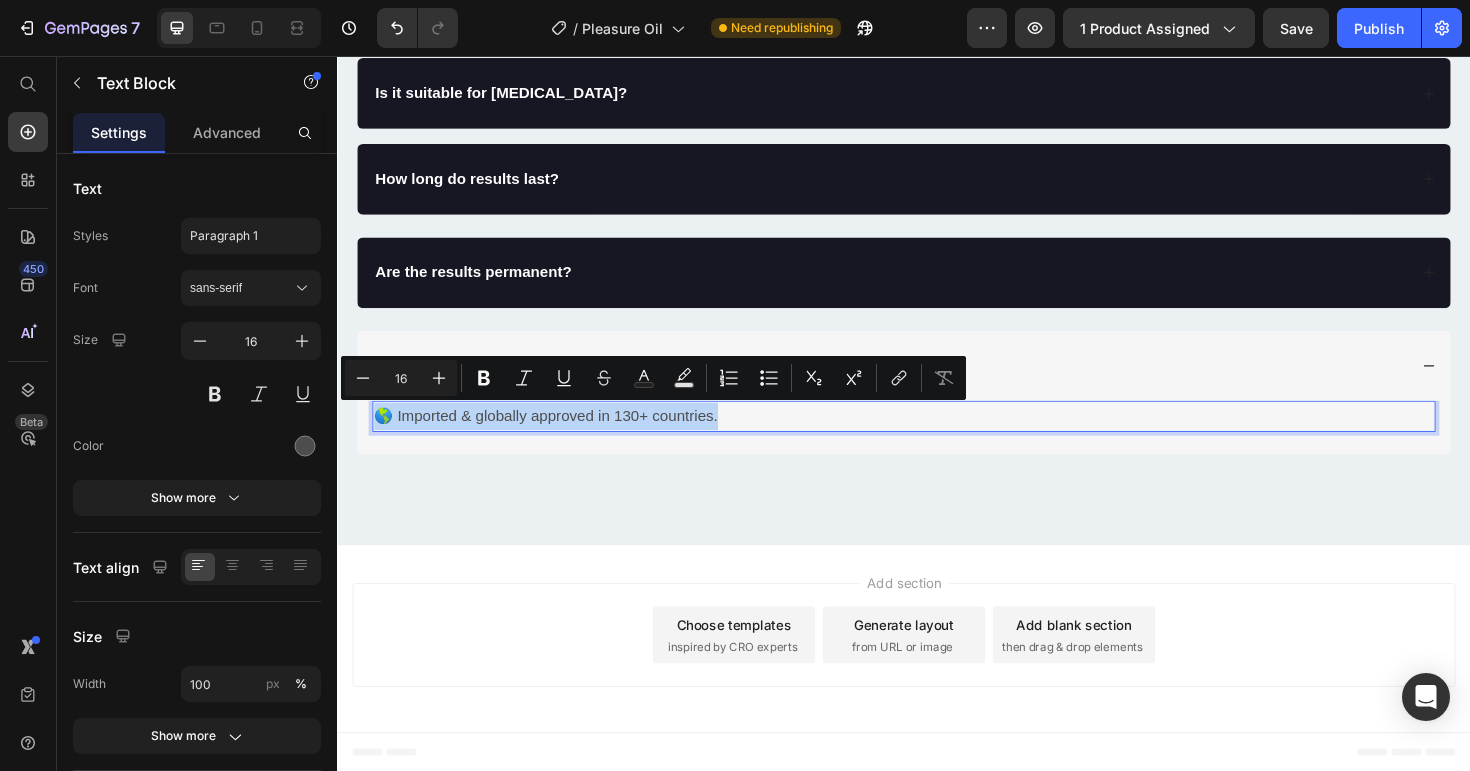 click on "🌎 Imported & globally approved in 130+ countries." at bounding box center [937, 437] 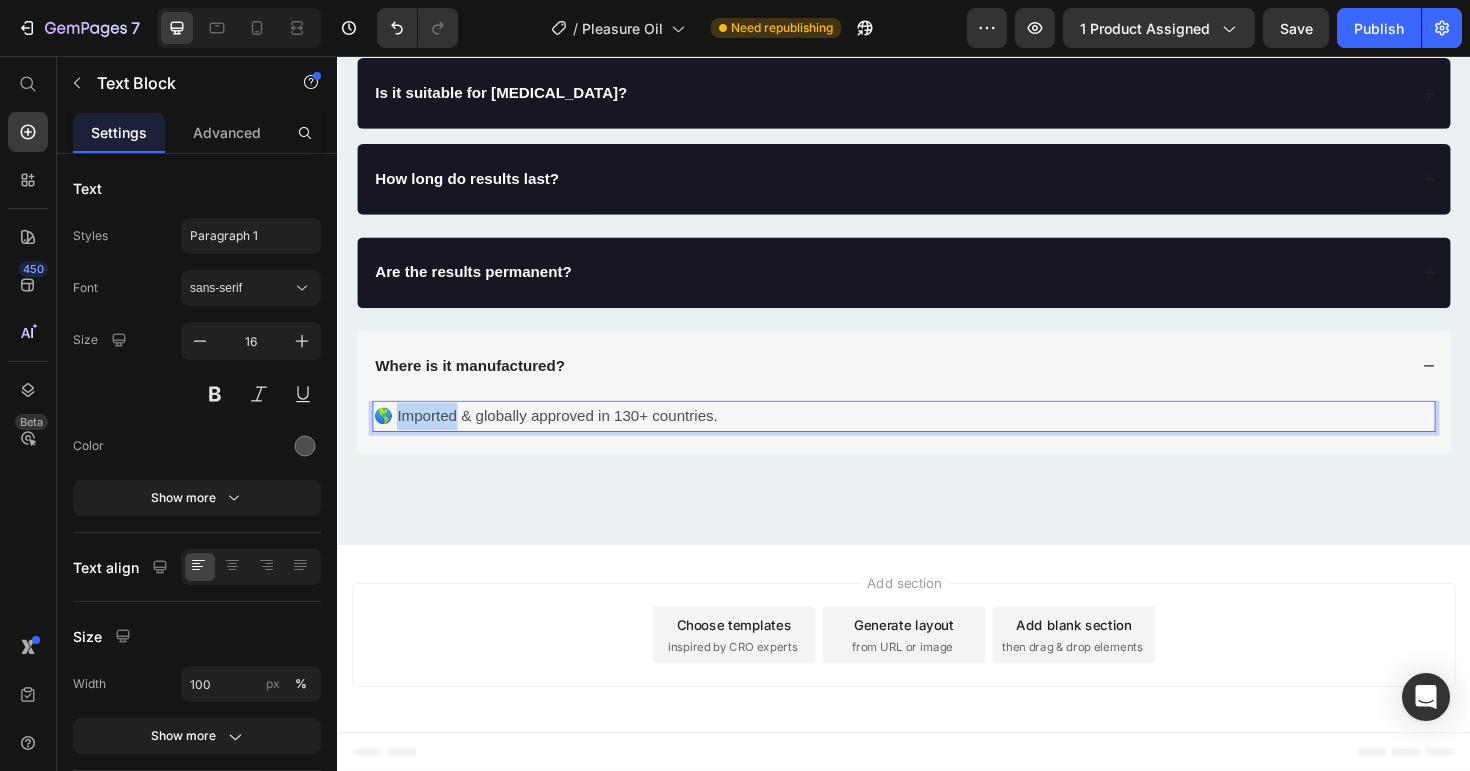 click on "🌎 Imported & globally approved in 130+ countries." at bounding box center [937, 437] 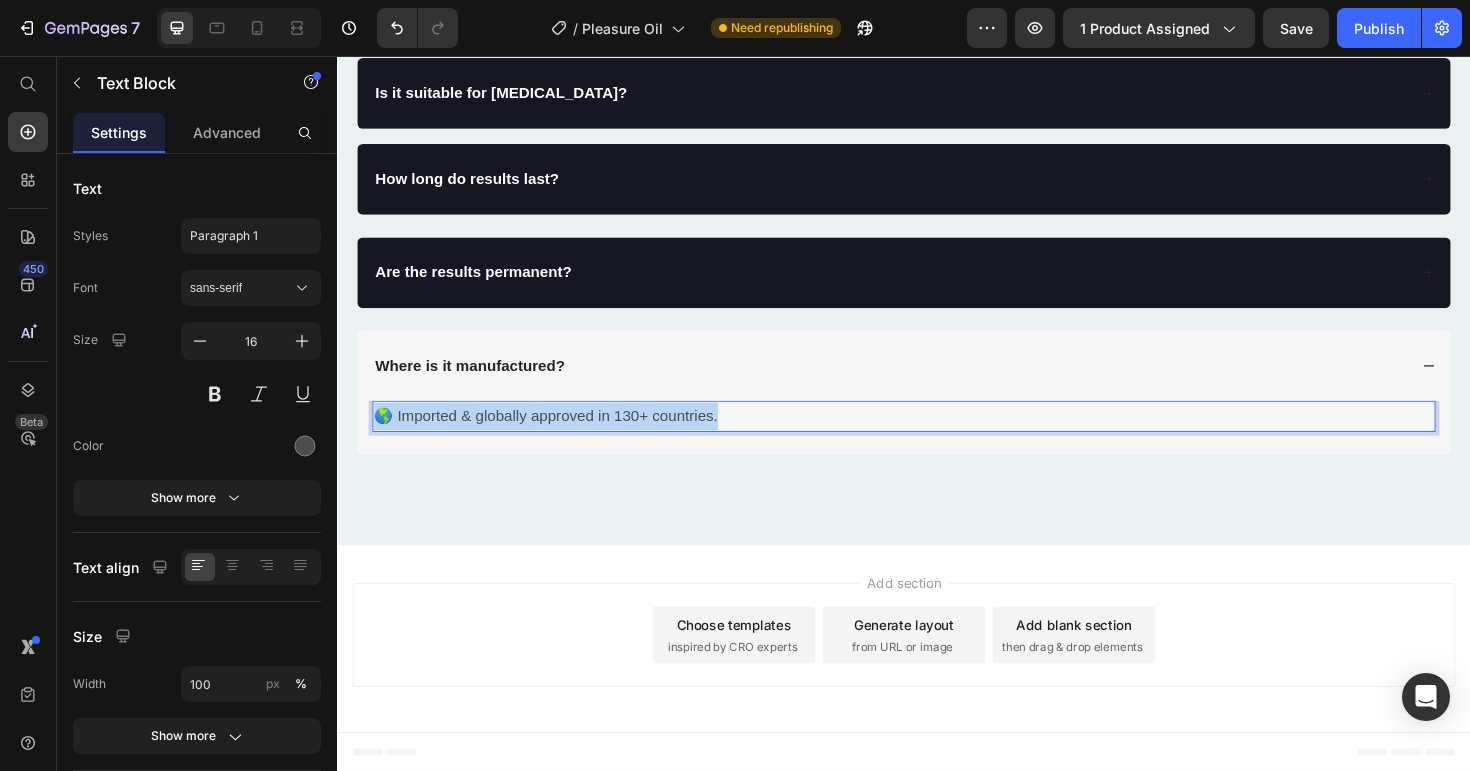 click on "🌎 Imported & globally approved in 130+ countries." at bounding box center (937, 437) 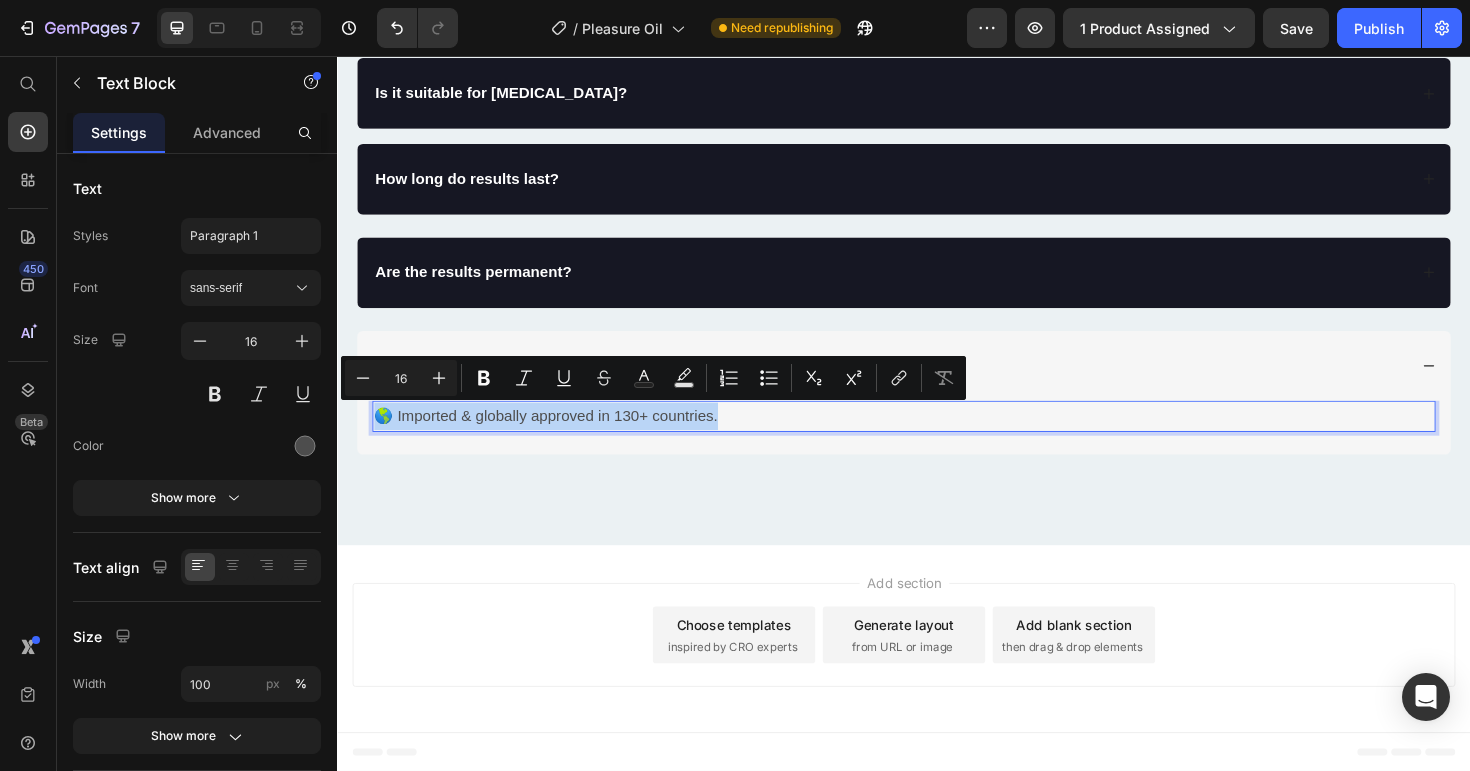 click on "🌎 Imported & globally approved in 130+ countries." at bounding box center (937, 437) 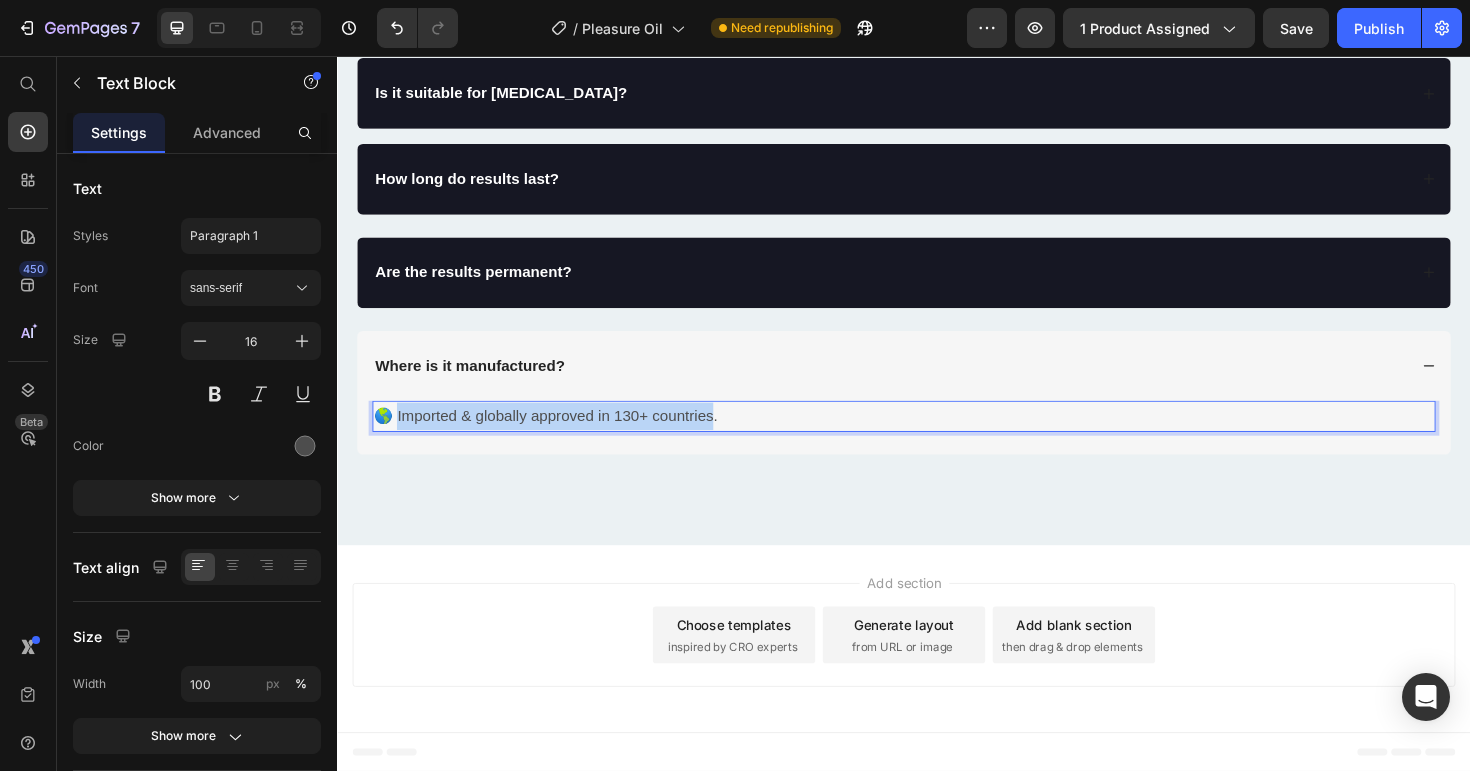 drag, startPoint x: 397, startPoint y: 438, endPoint x: 734, endPoint y: 433, distance: 337.03708 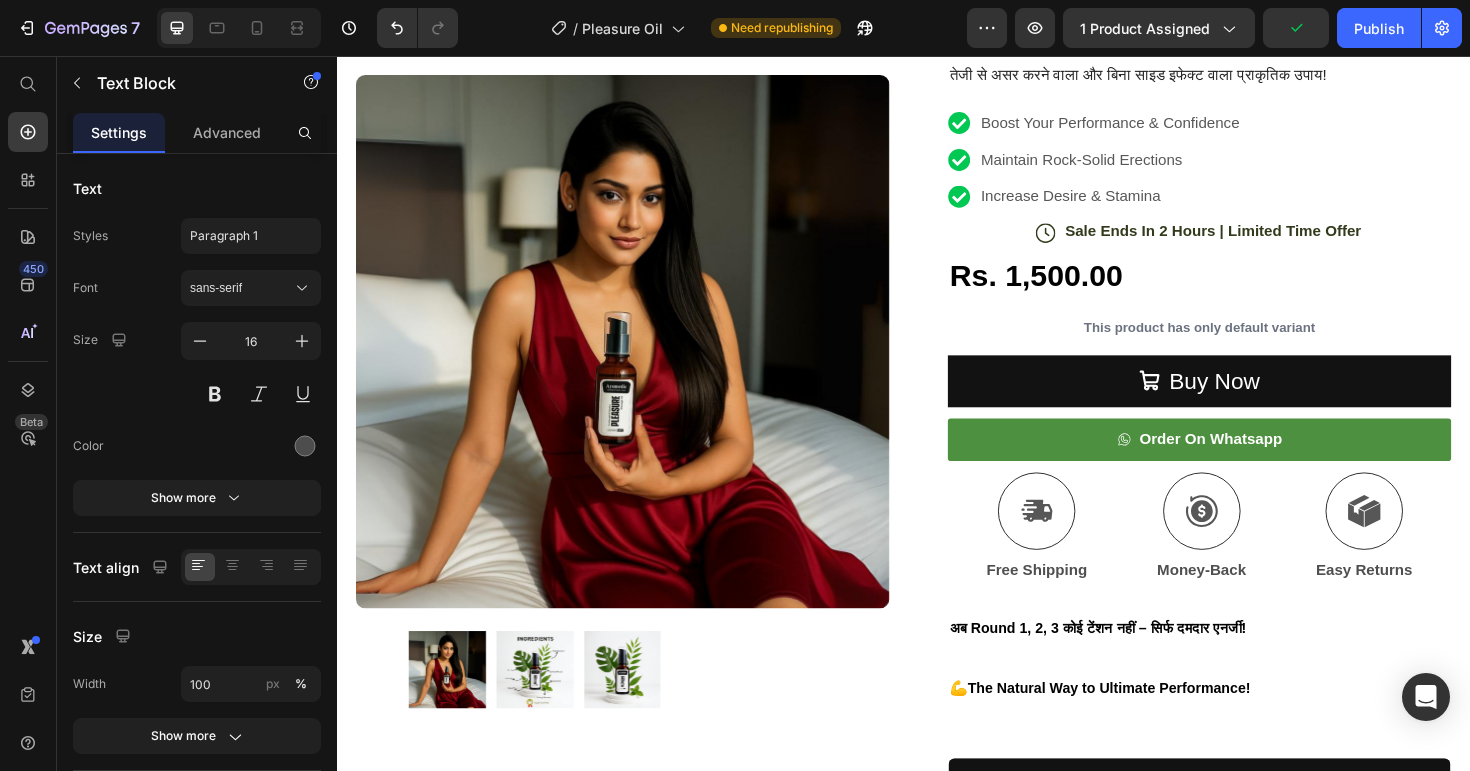 scroll, scrollTop: 85, scrollLeft: 0, axis: vertical 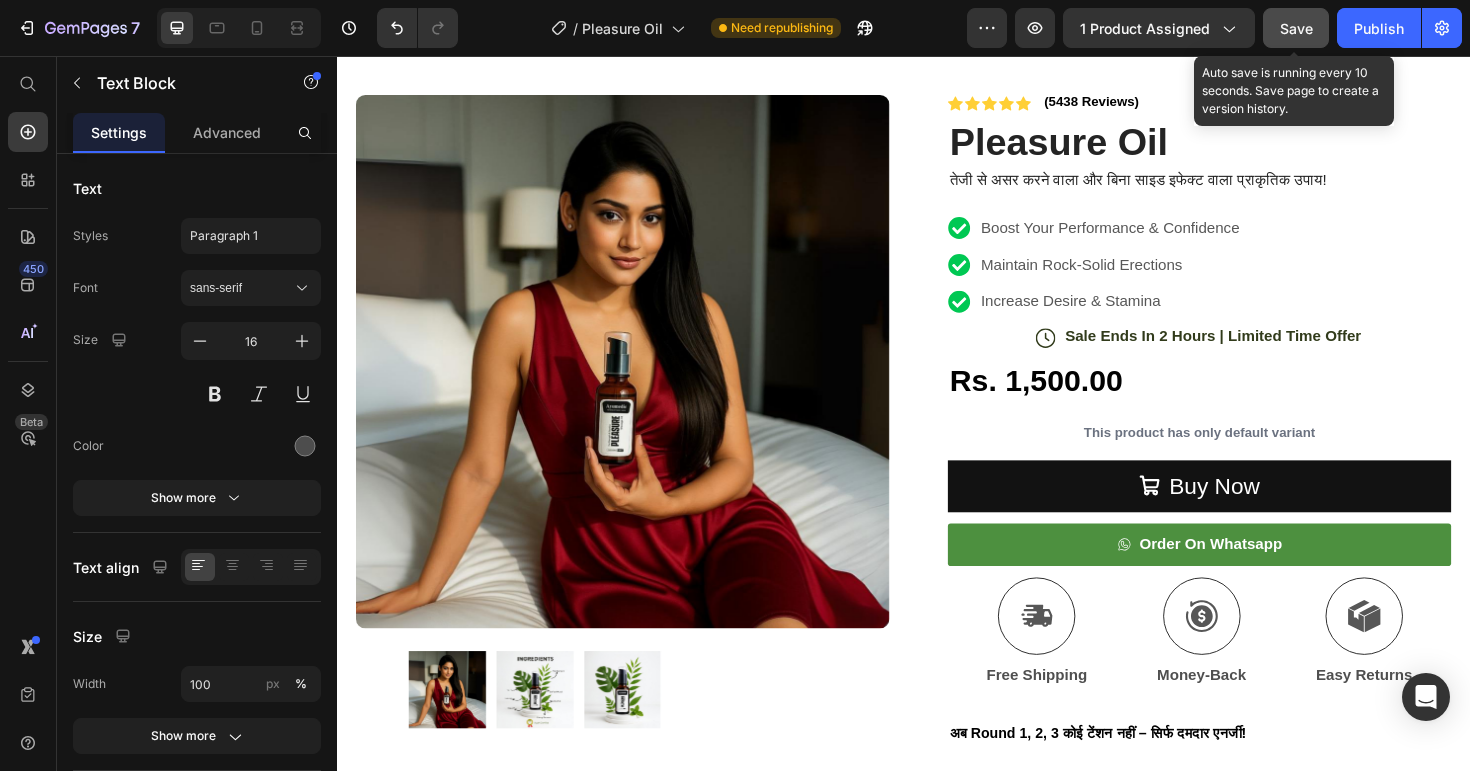 click on "Save" 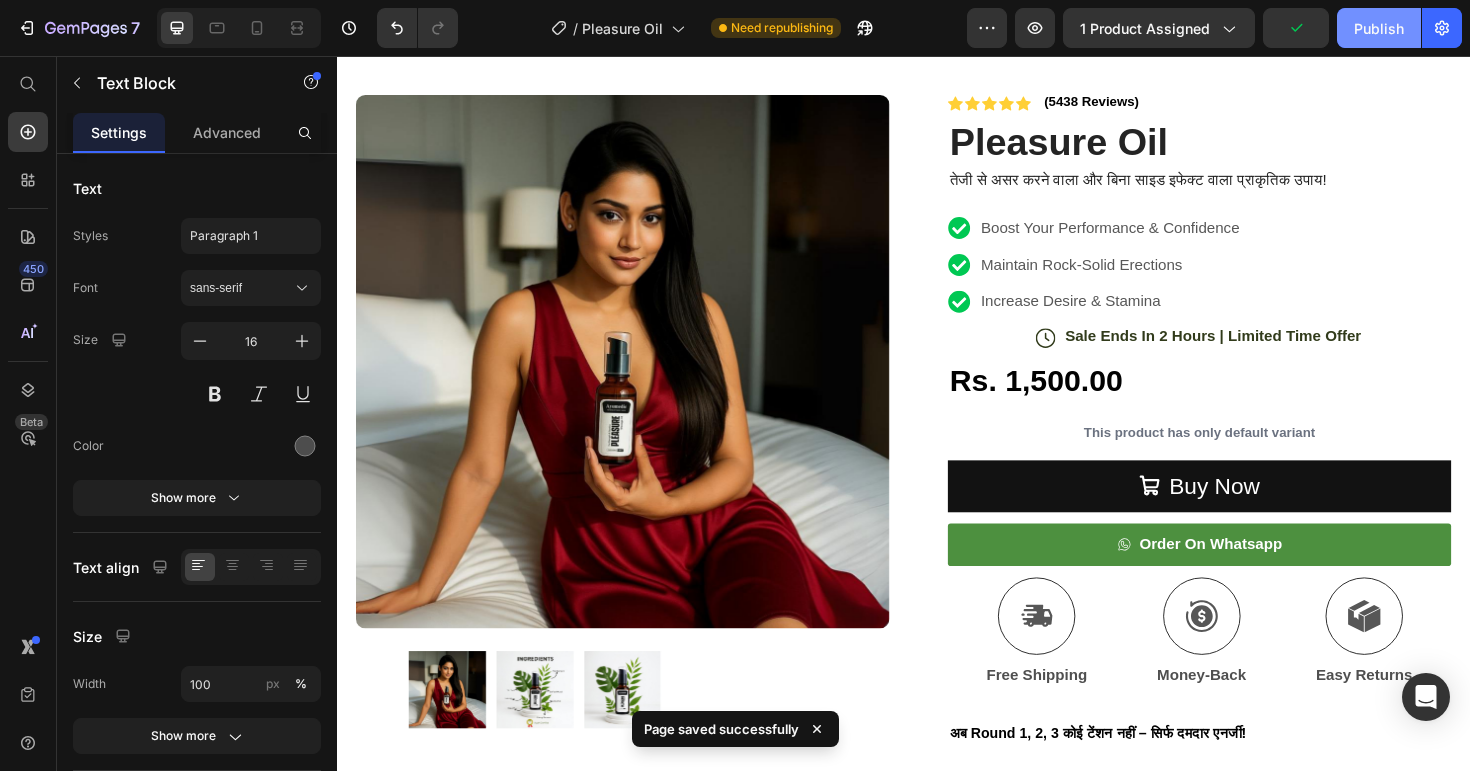 click on "Publish" at bounding box center (1379, 28) 